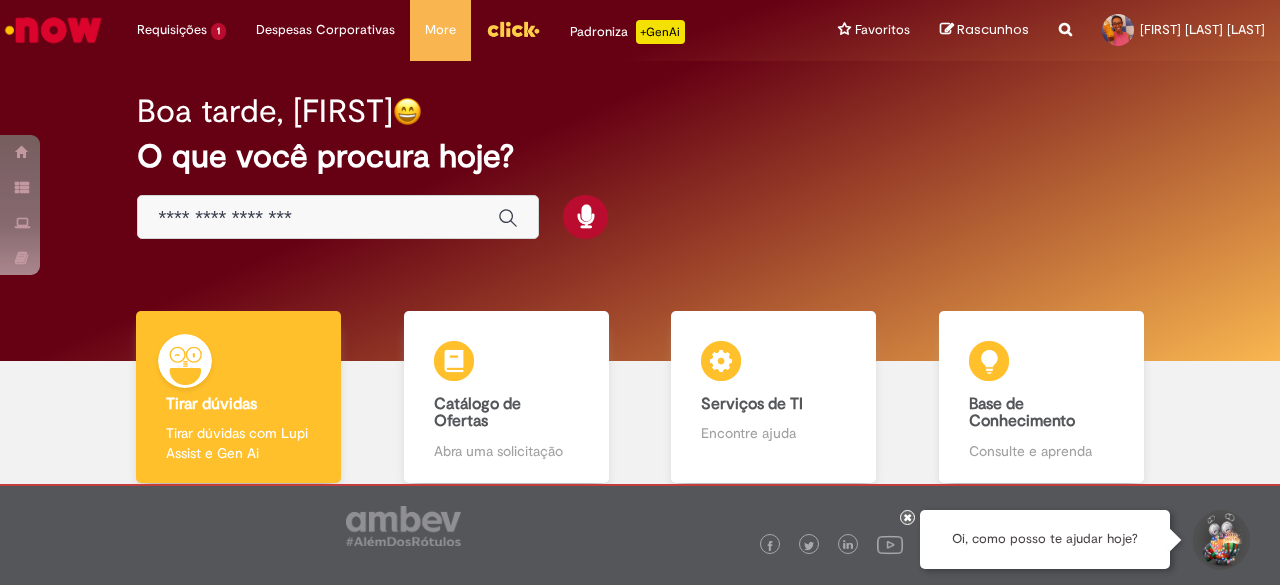 click at bounding box center (318, 218) 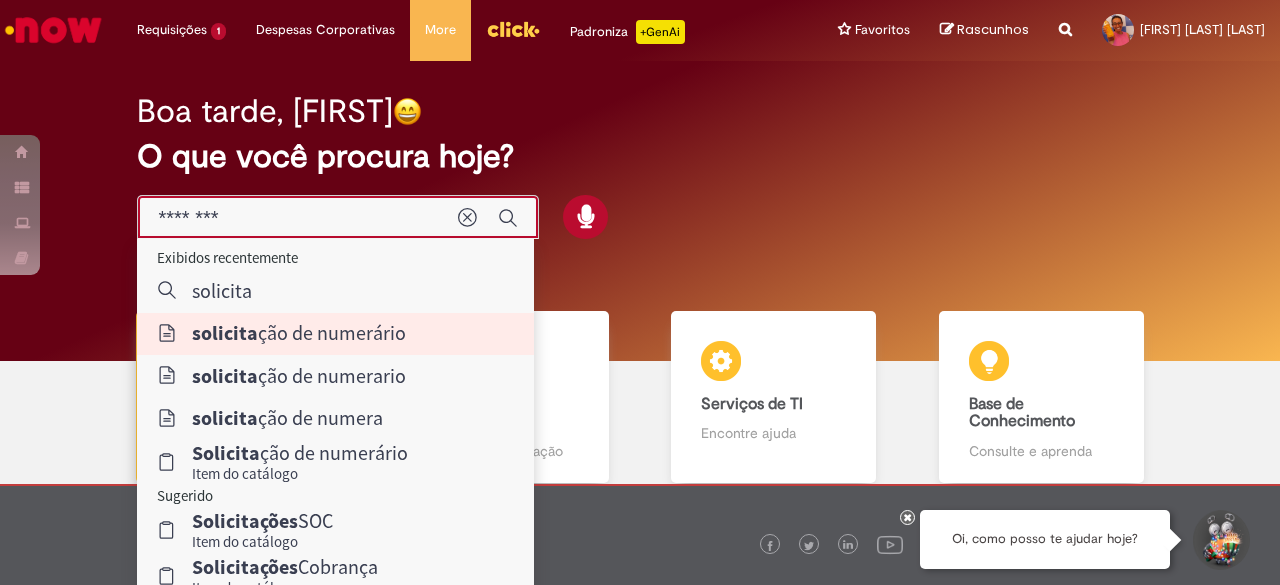 type on "**********" 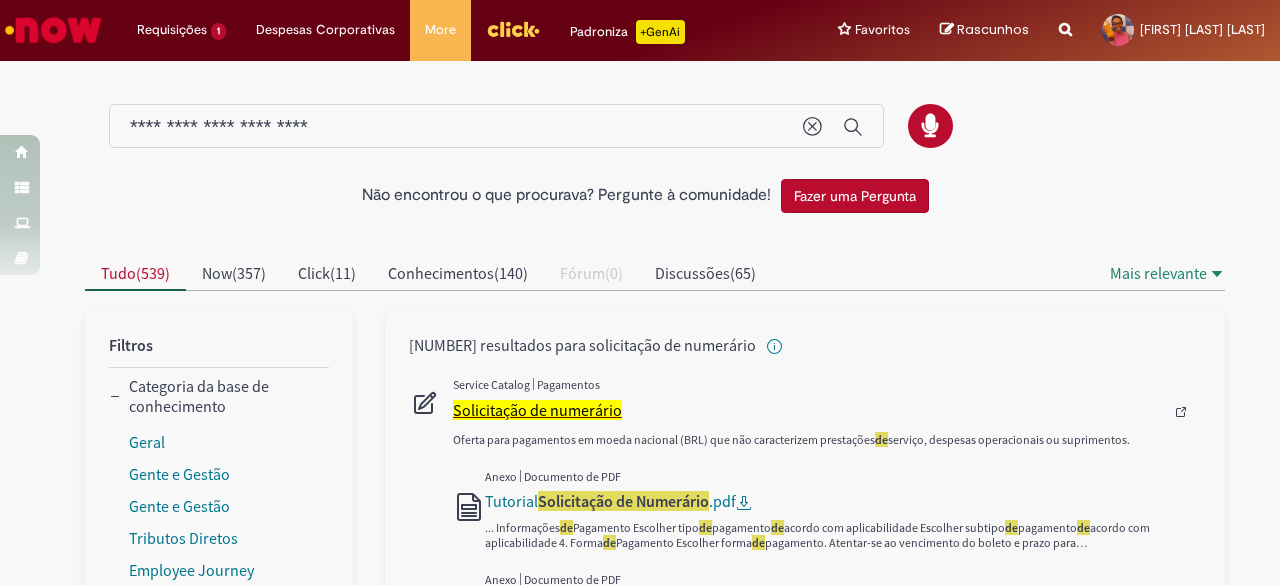 click on "Solicitação de numerário" at bounding box center (537, 410) 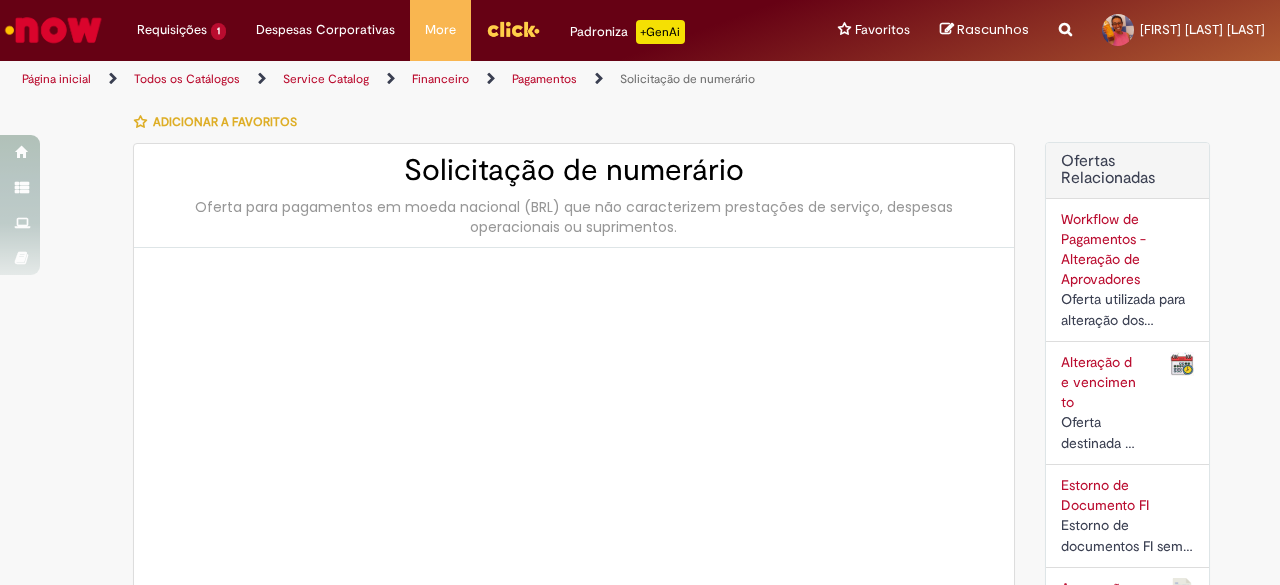 type on "********" 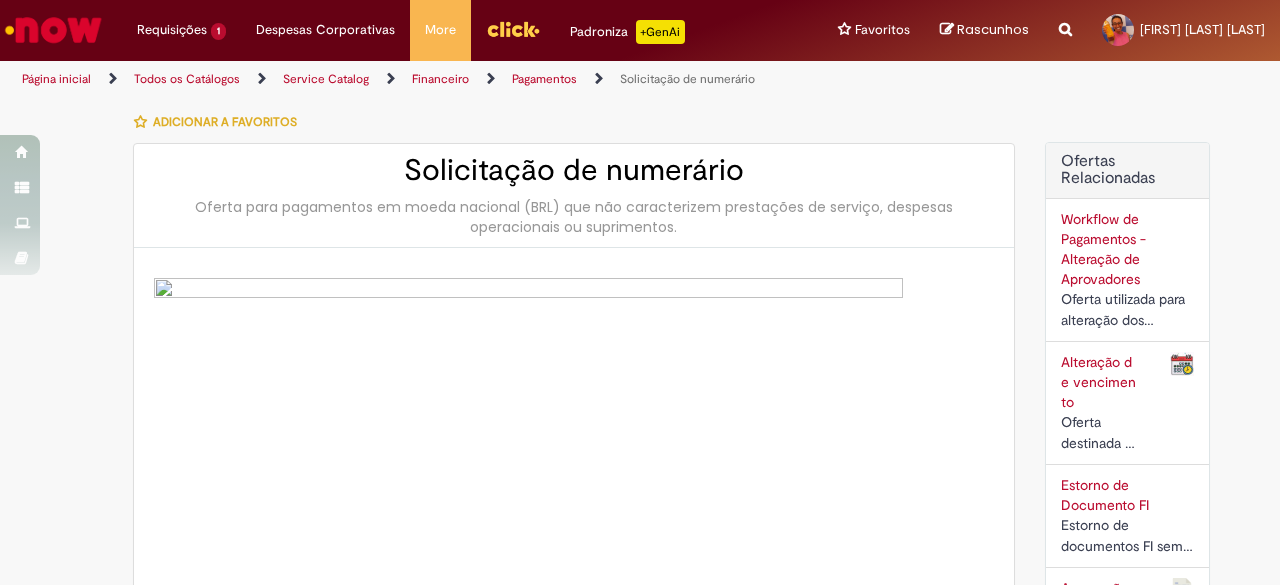 type on "**********" 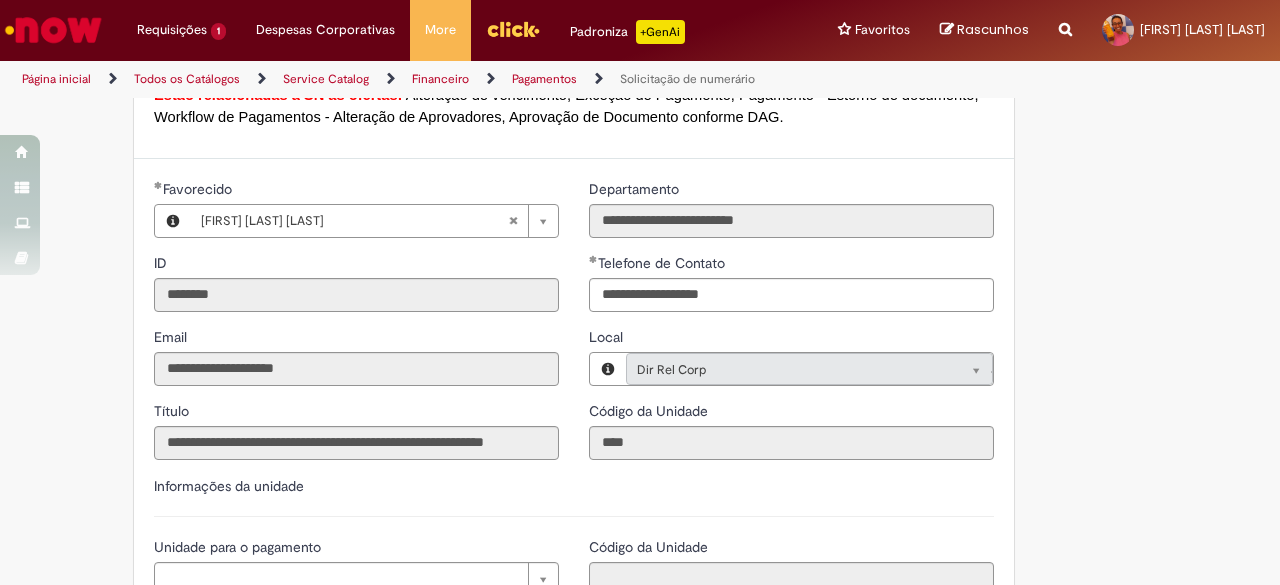 scroll, scrollTop: 1900, scrollLeft: 0, axis: vertical 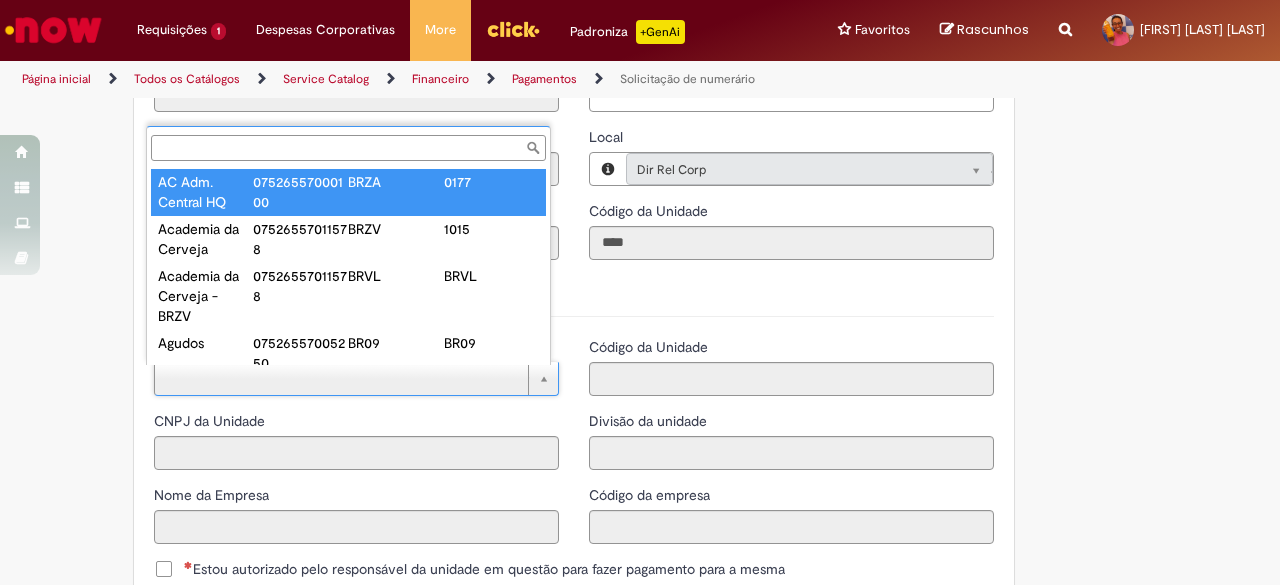type on "**********" 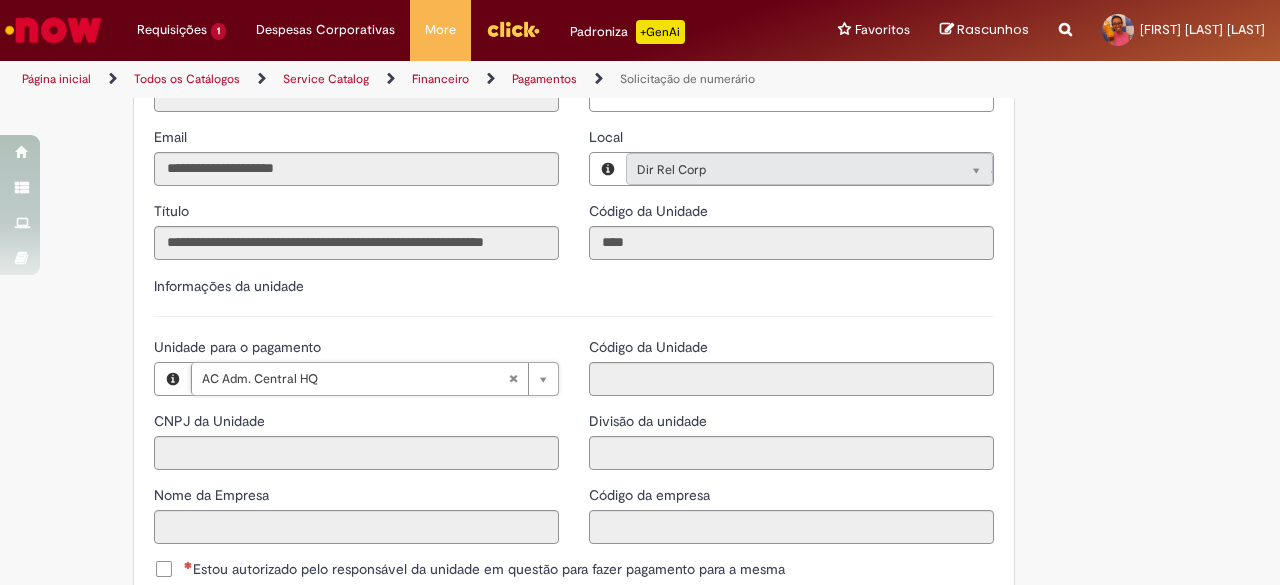 type on "**********" 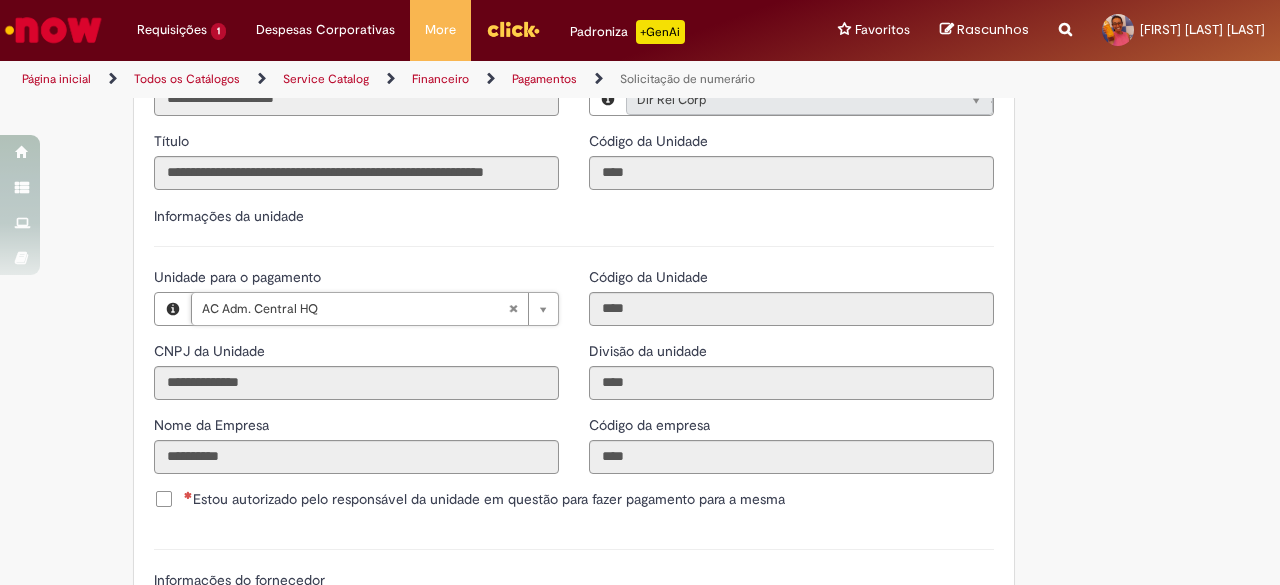 scroll, scrollTop: 2200, scrollLeft: 0, axis: vertical 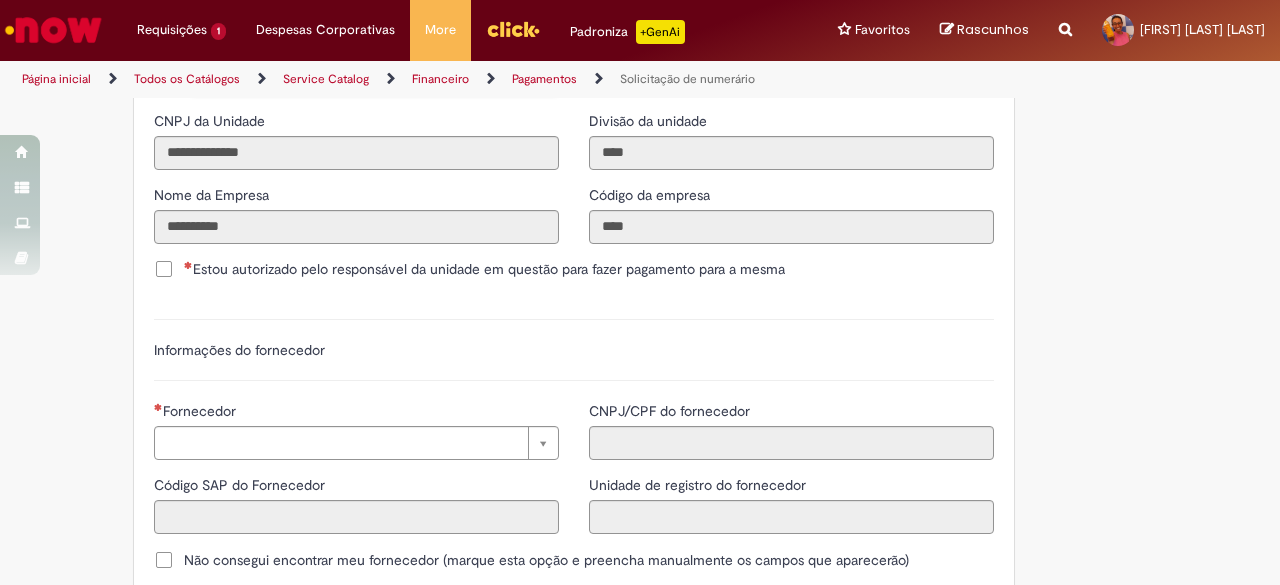 click on "Estou autorizado pelo responsável da unidade em questão para fazer pagamento para a mesma" at bounding box center [484, 269] 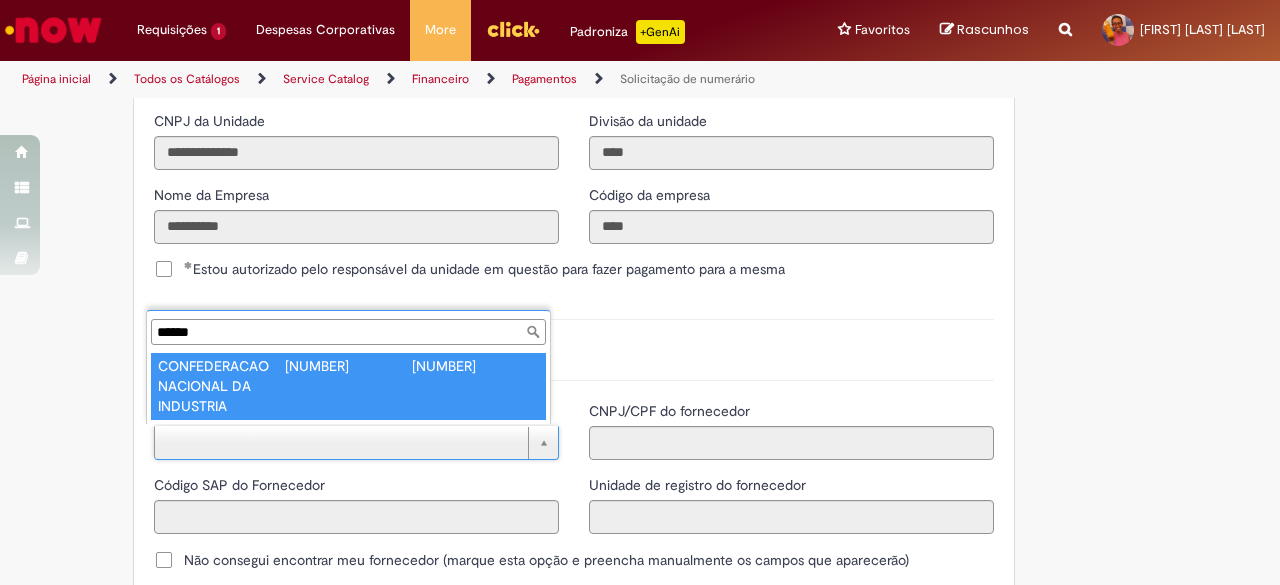 type on "******" 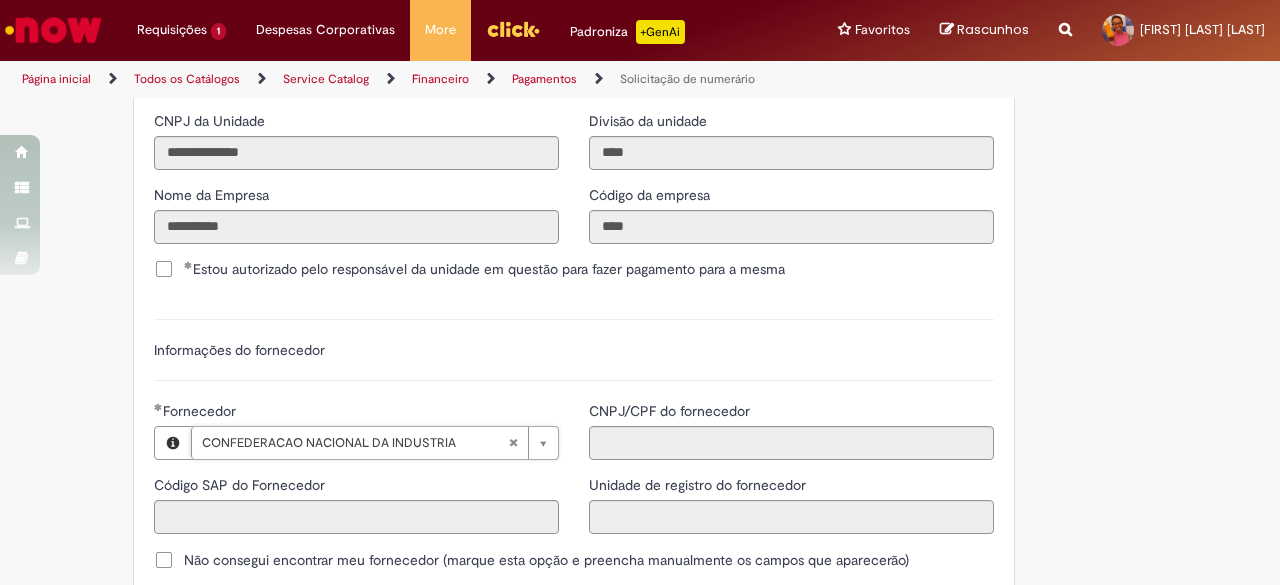 type on "******" 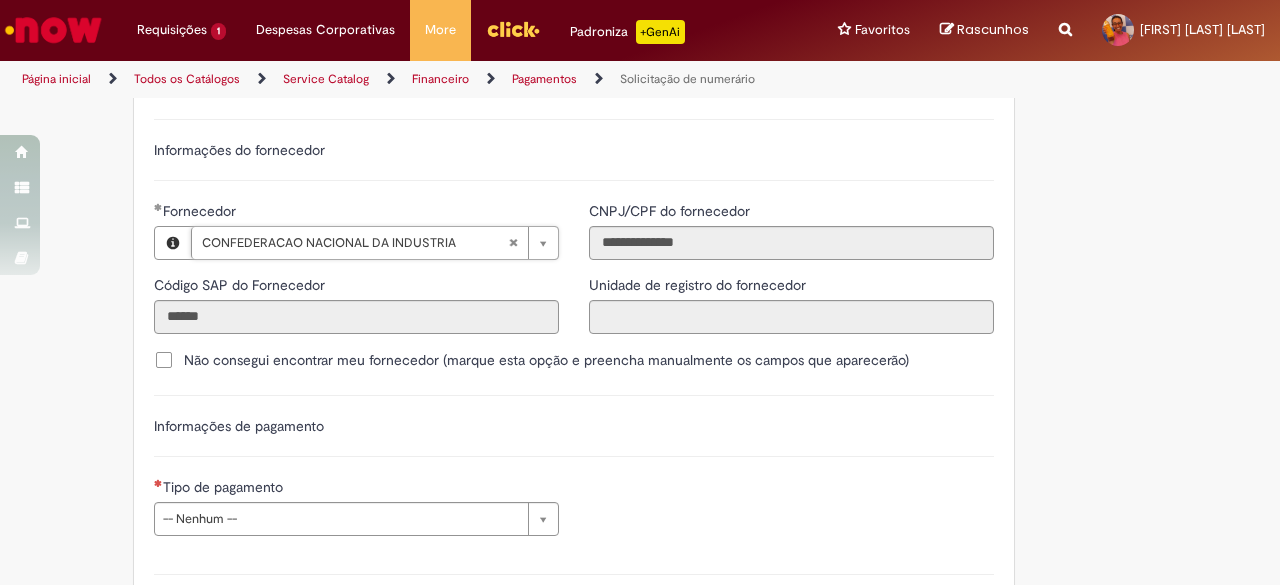 scroll, scrollTop: 2700, scrollLeft: 0, axis: vertical 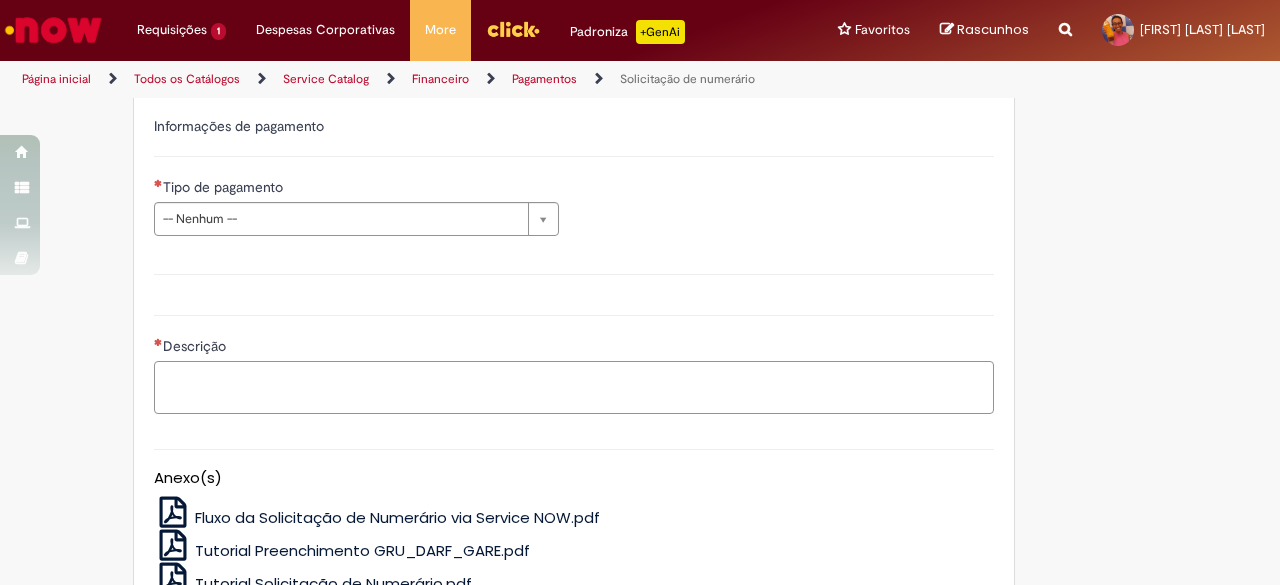 click on "Descrição" at bounding box center [574, 387] 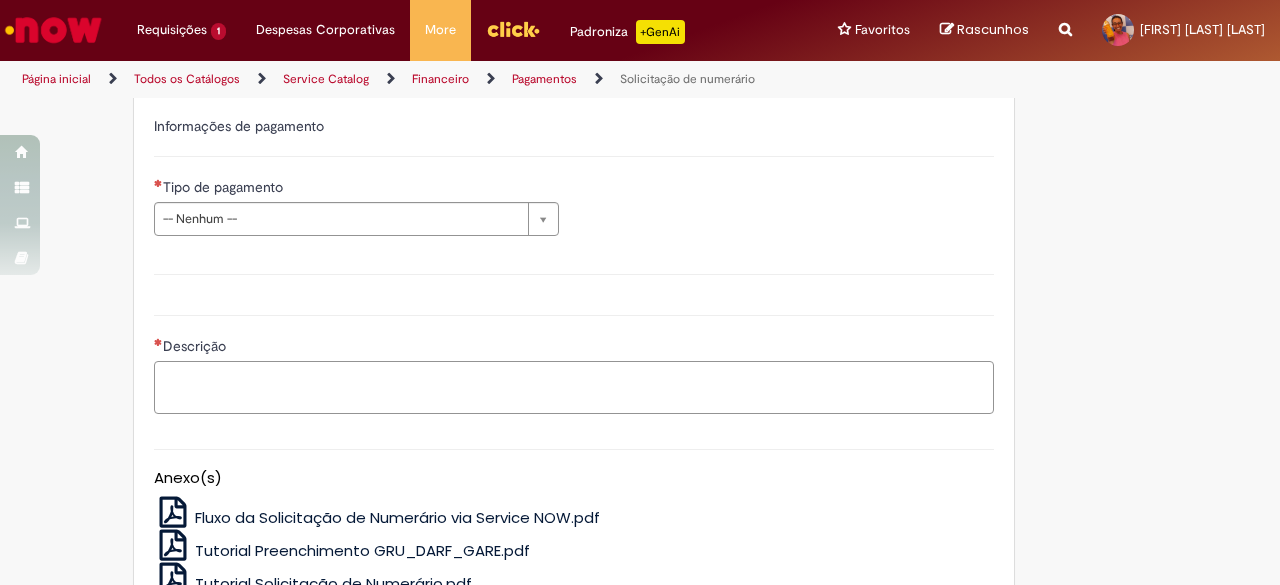 paste on "**********" 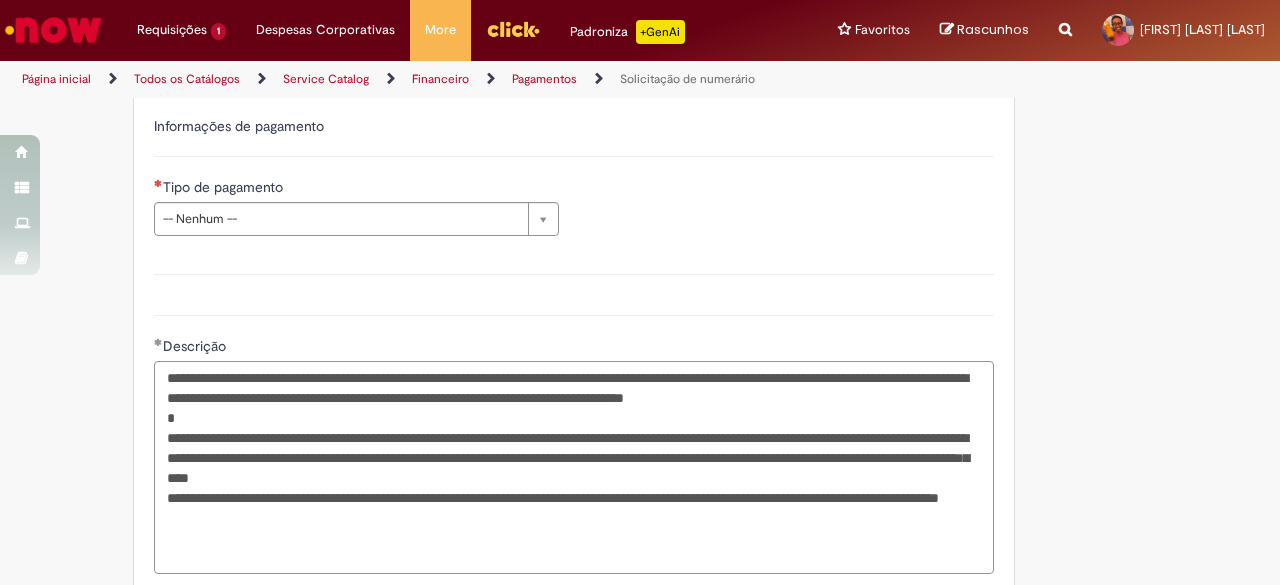 drag, startPoint x: 231, startPoint y: 495, endPoint x: 182, endPoint y: 497, distance: 49.0408 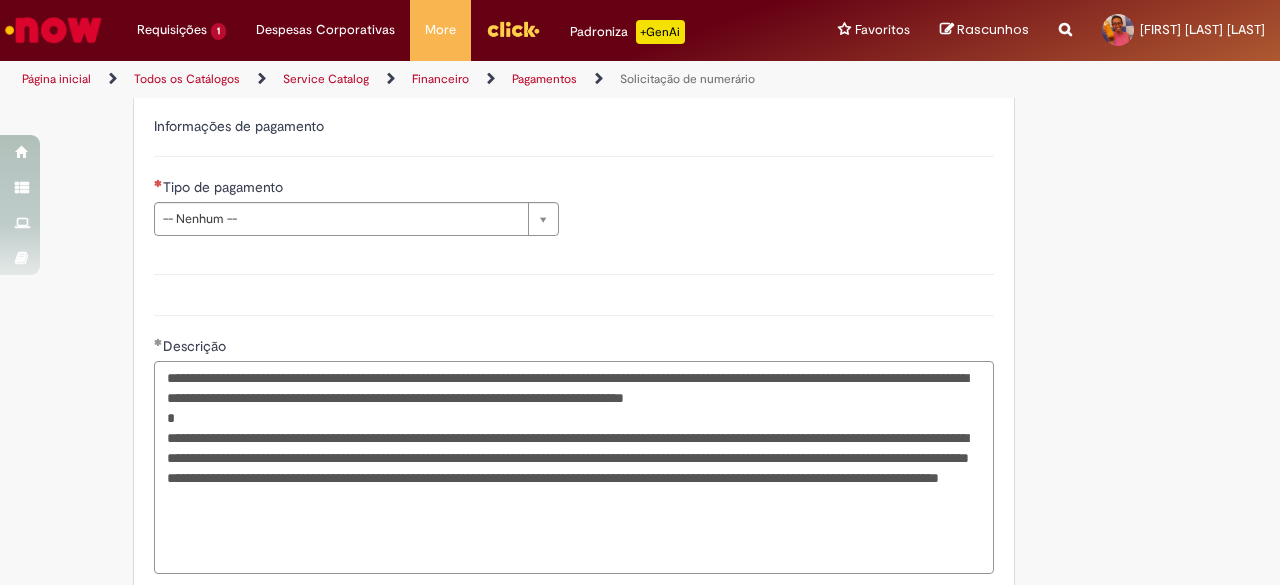 drag, startPoint x: 658, startPoint y: 493, endPoint x: 562, endPoint y: 495, distance: 96.02083 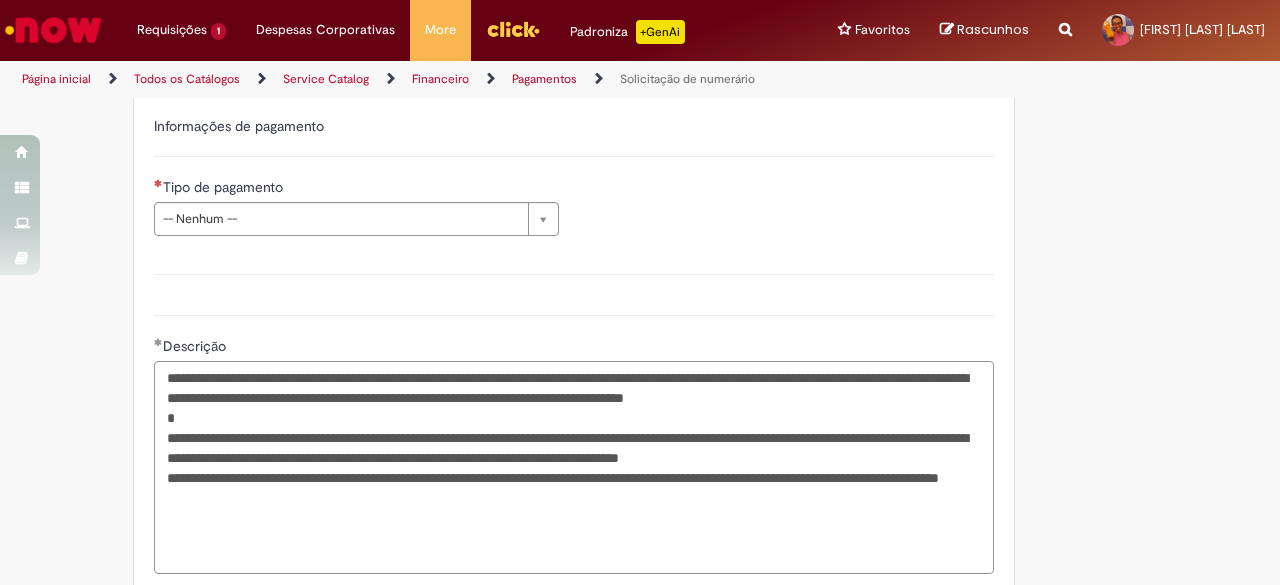 click on "**********" at bounding box center (574, 467) 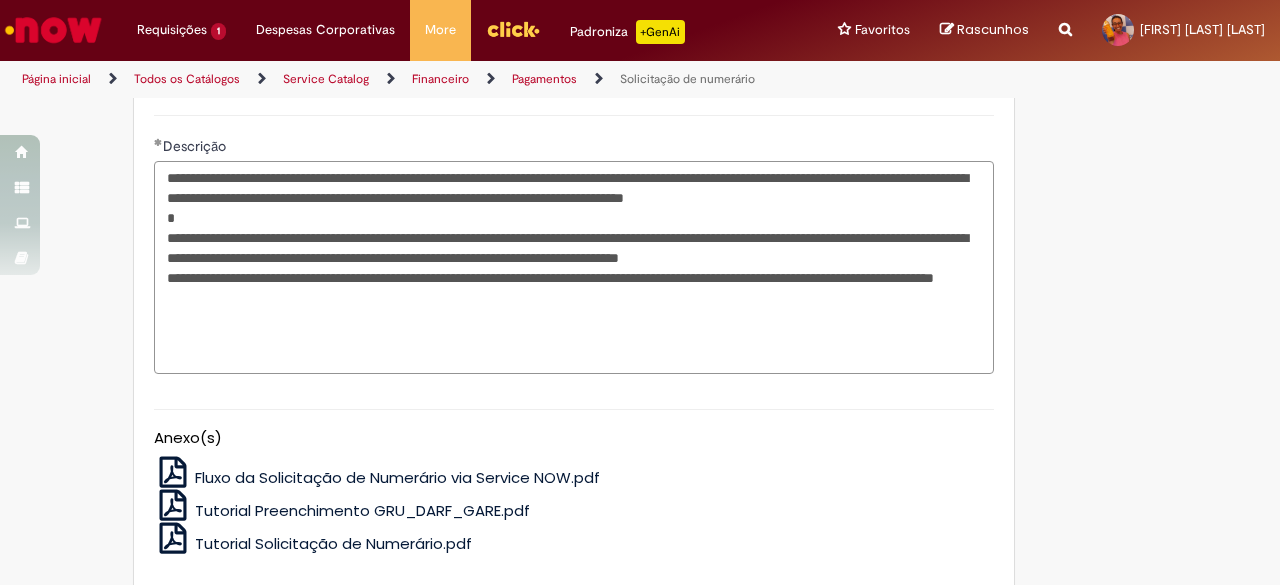 scroll, scrollTop: 3000, scrollLeft: 0, axis: vertical 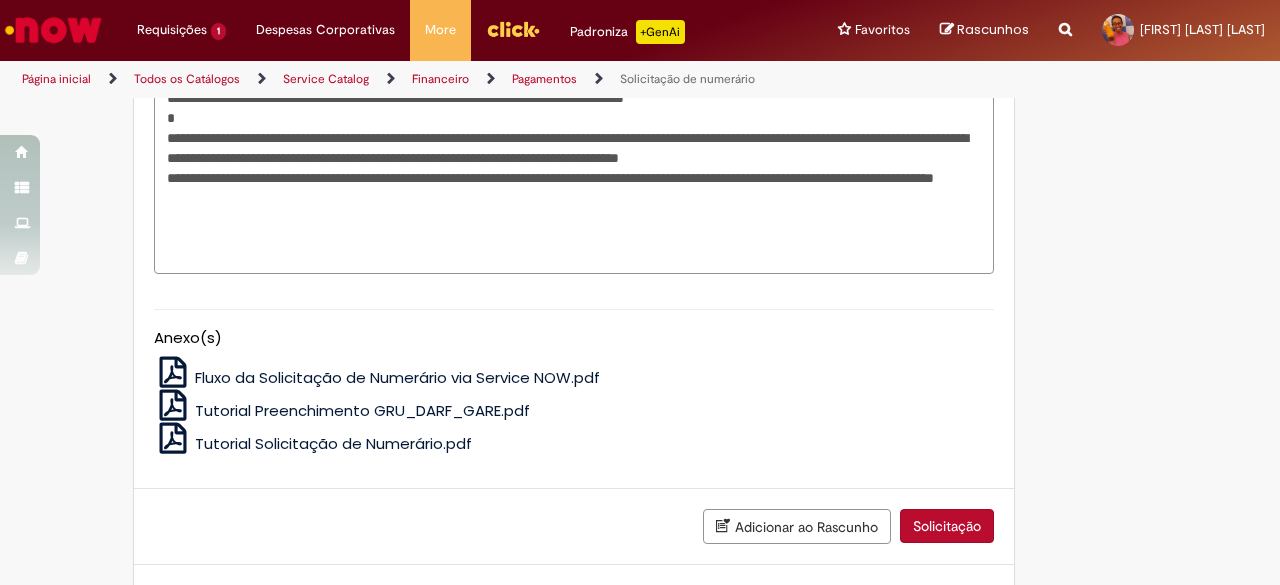 type on "**********" 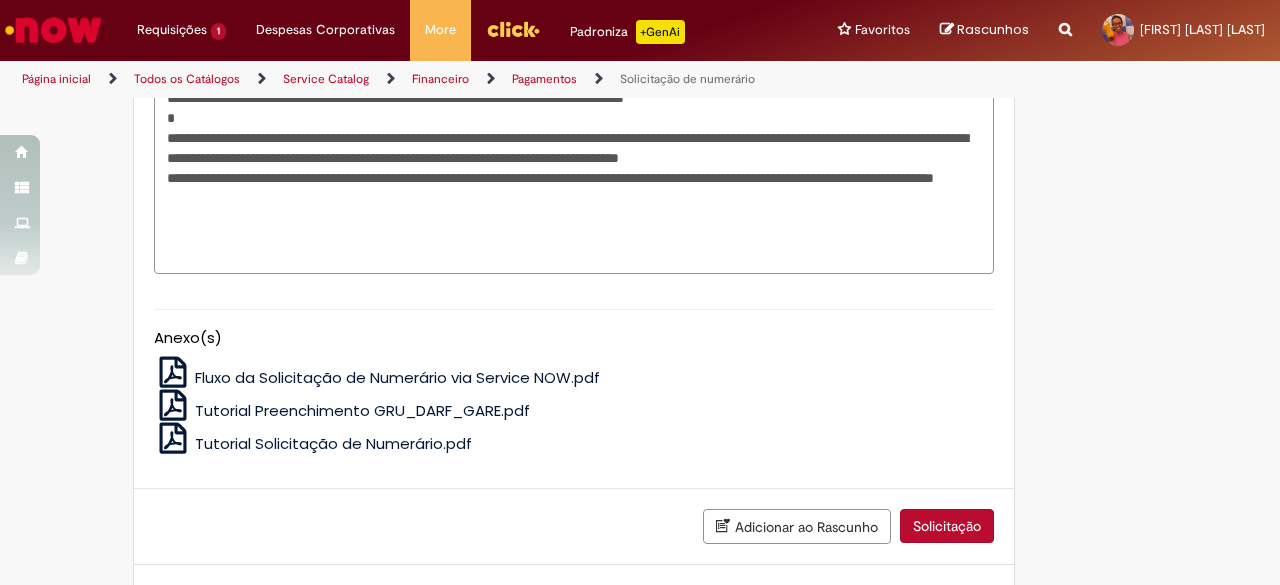 click on "Adicionar ao Rascunho" at bounding box center [797, 526] 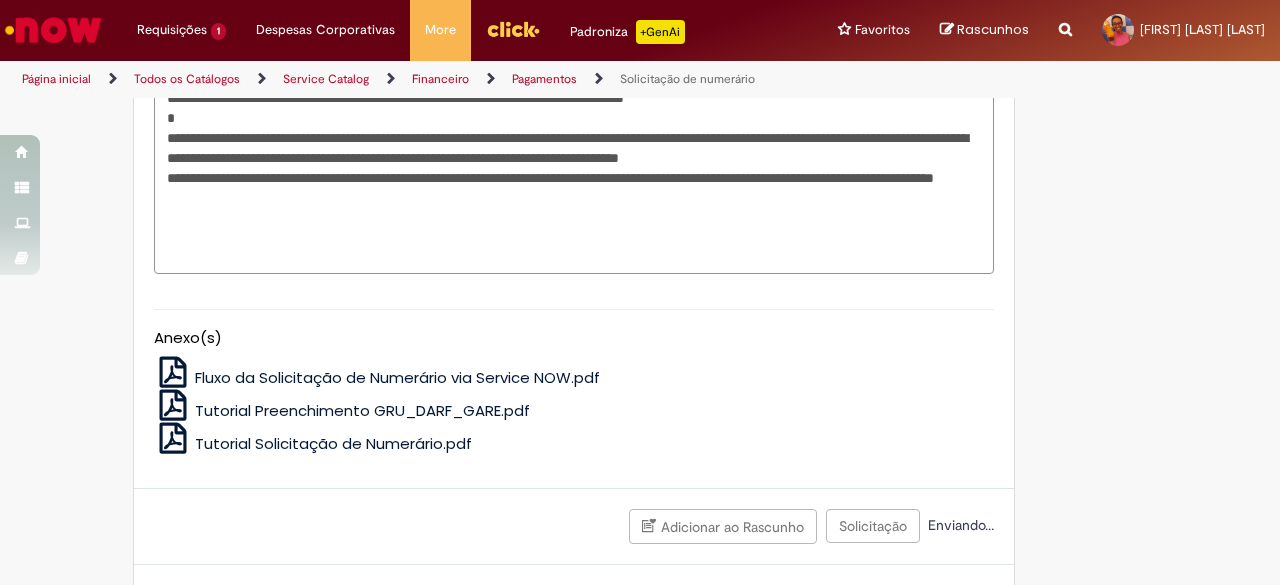scroll, scrollTop: 0, scrollLeft: 0, axis: both 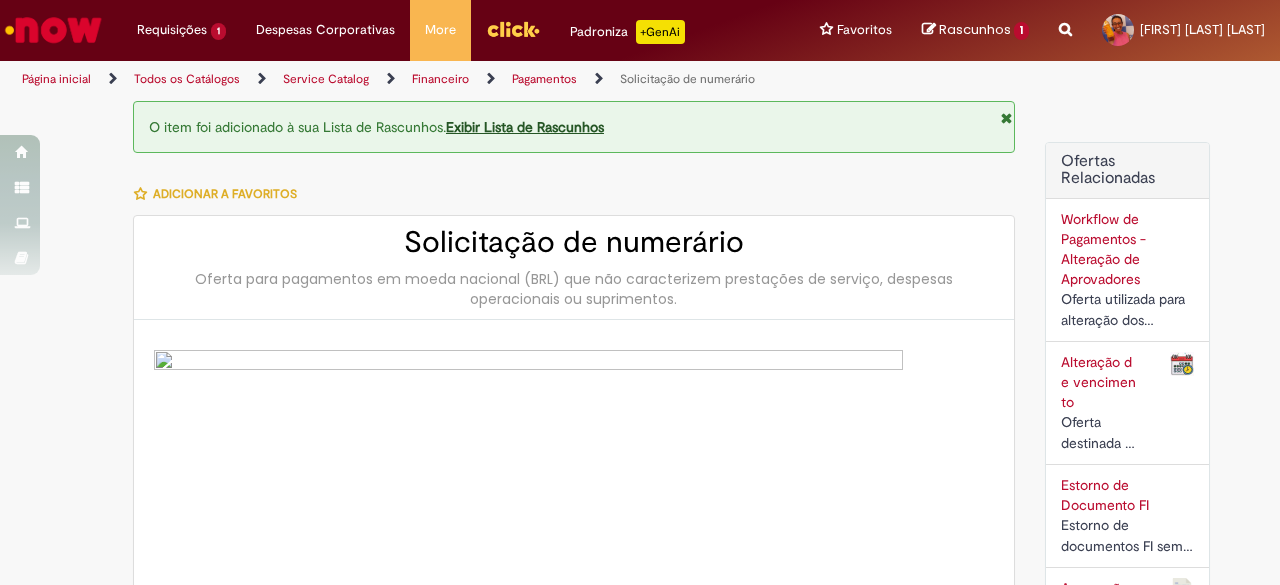 click on "Exibir Lista de Rascunhos" at bounding box center (525, 127) 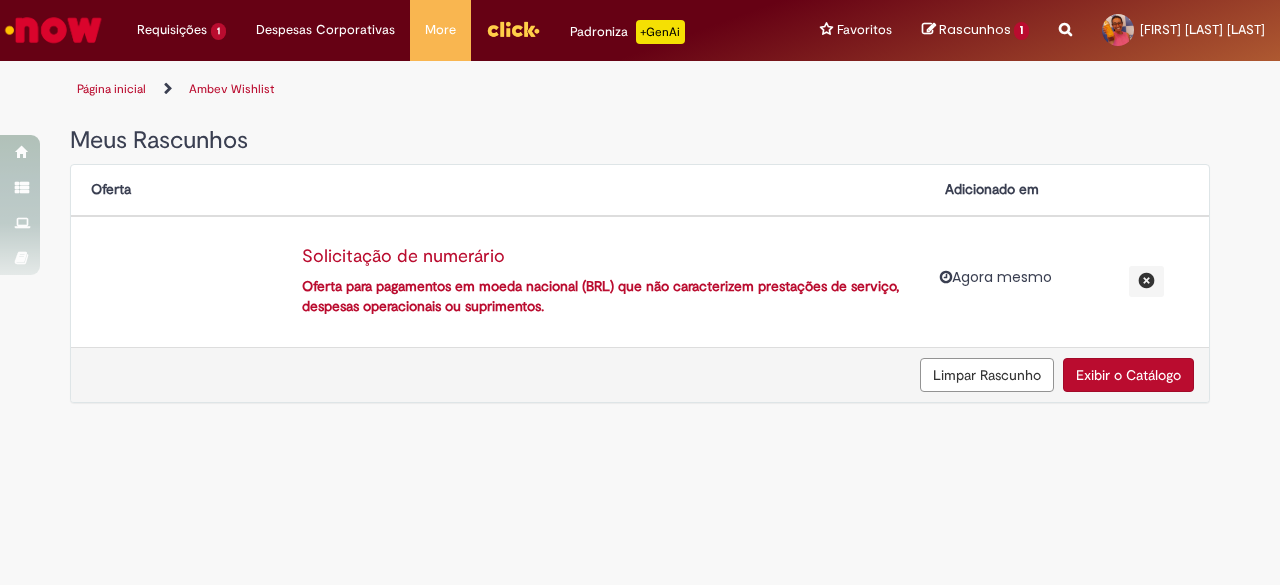 click on "Solicitação de numerário
Oferta para pagamentos em moeda nacional (BRL) que não caracterizem prestações de serviço, despesas operacionais ou suprimentos." at bounding box center [603, 282] 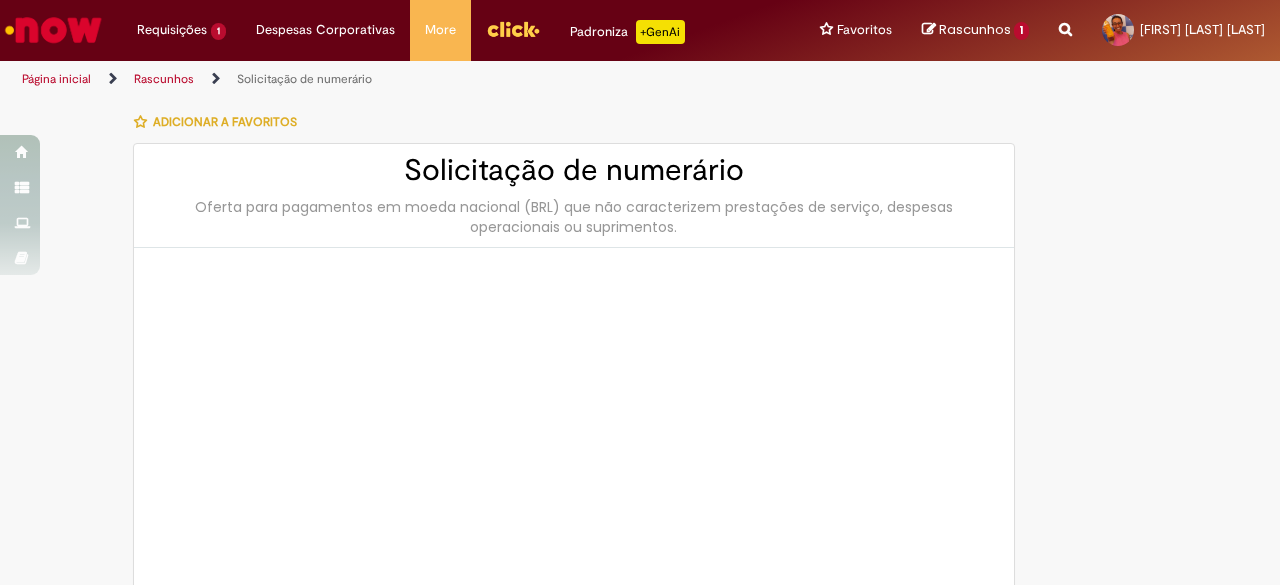 type on "********" 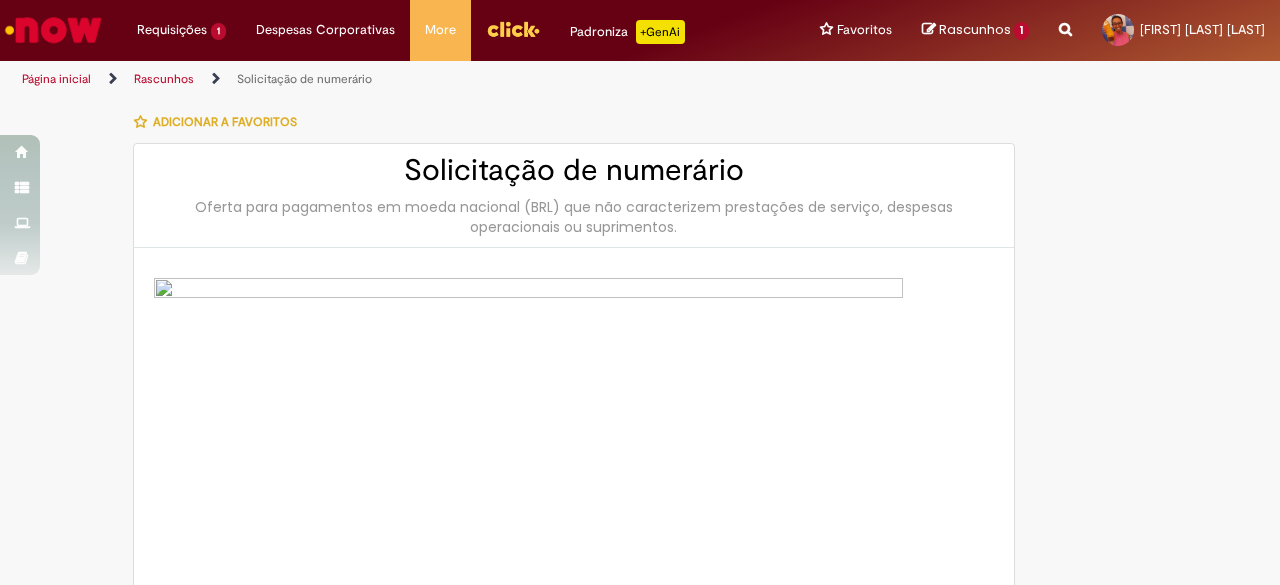 type on "**********" 